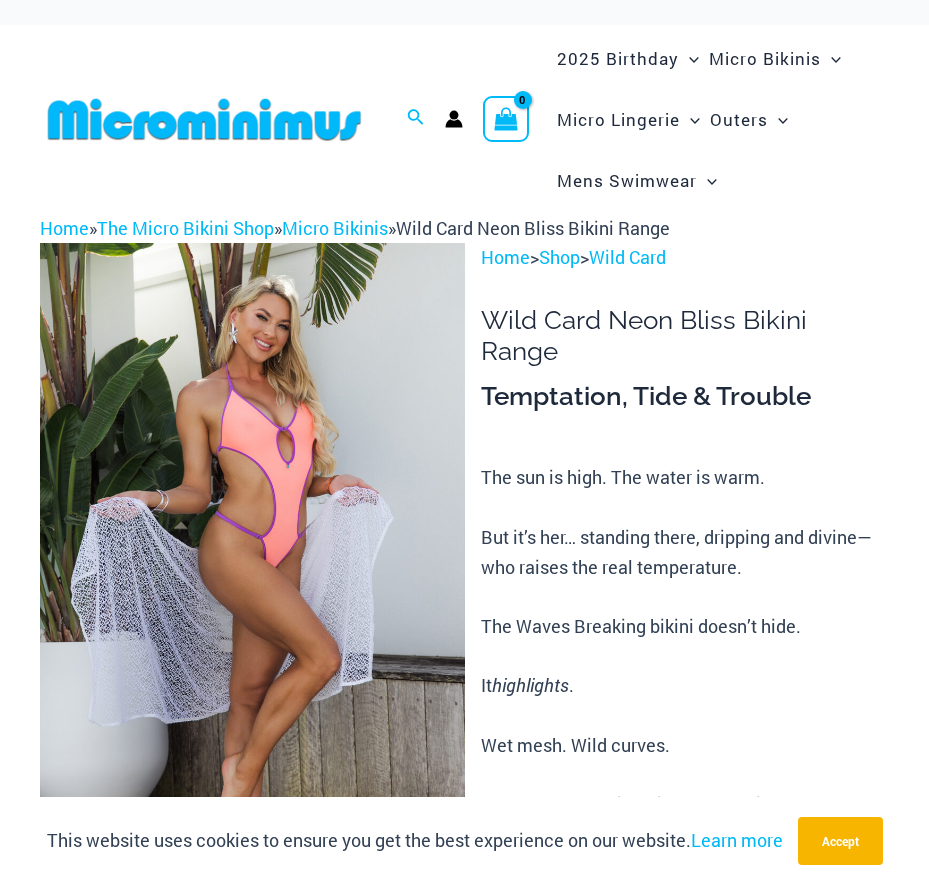 scroll, scrollTop: 0, scrollLeft: 0, axis: both 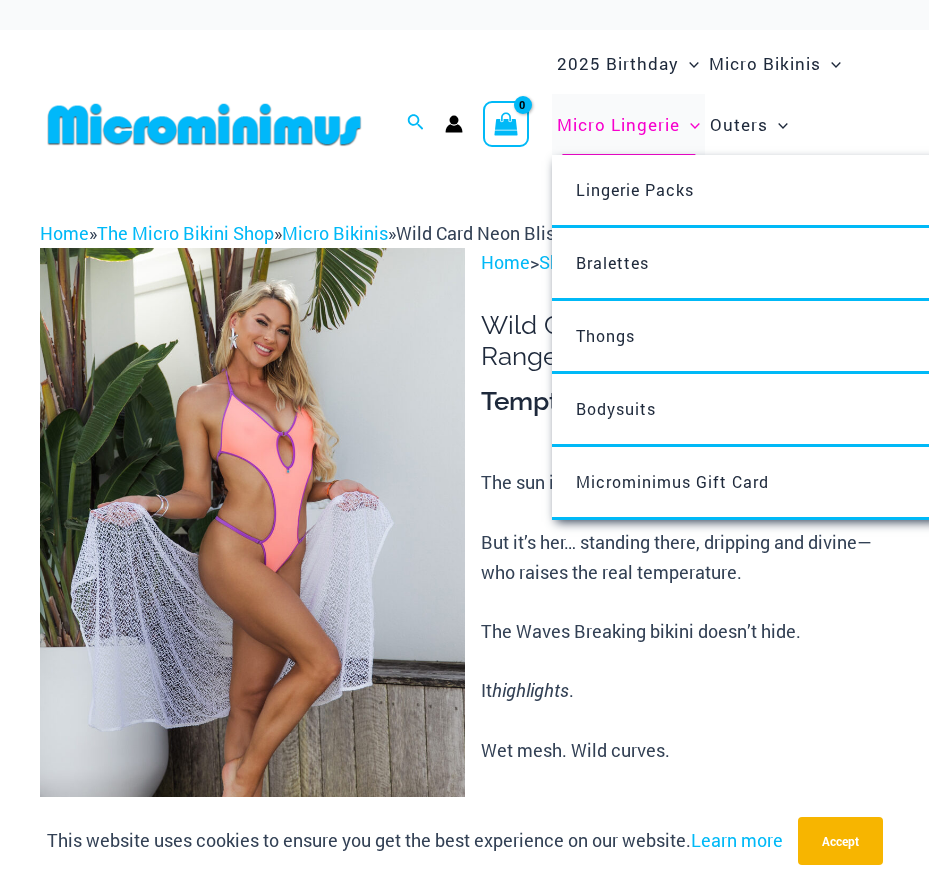 click on "Micro Lingerie" at bounding box center (618, 124) 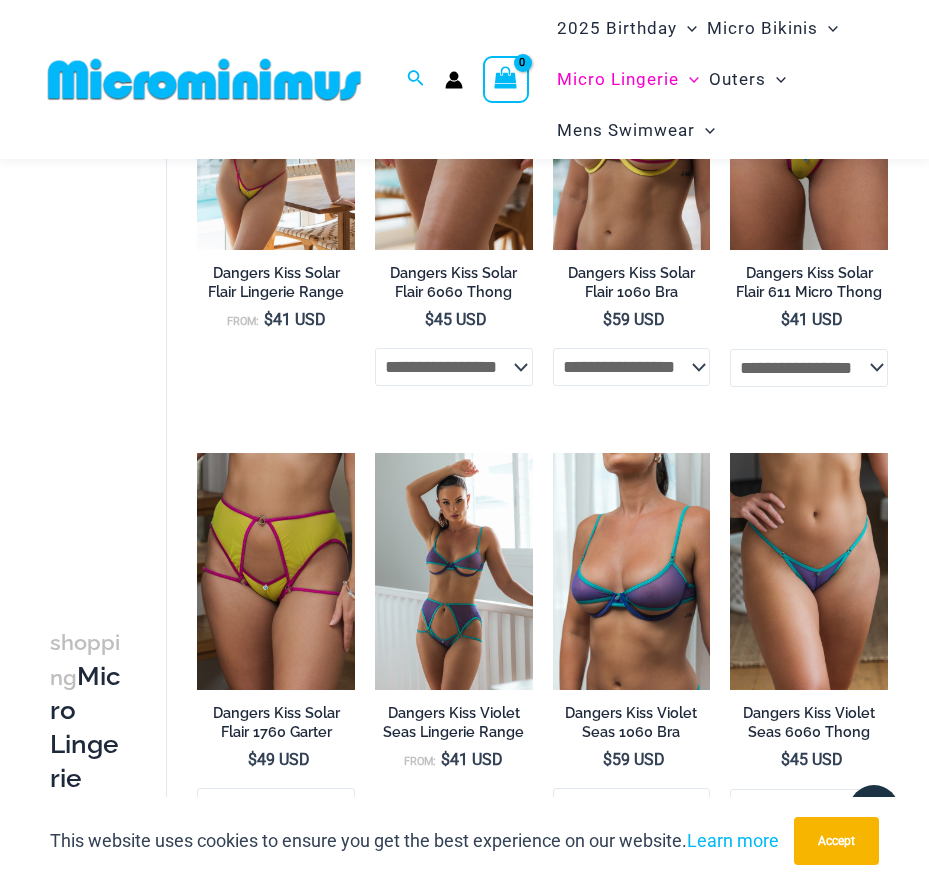 scroll, scrollTop: 3180, scrollLeft: 0, axis: vertical 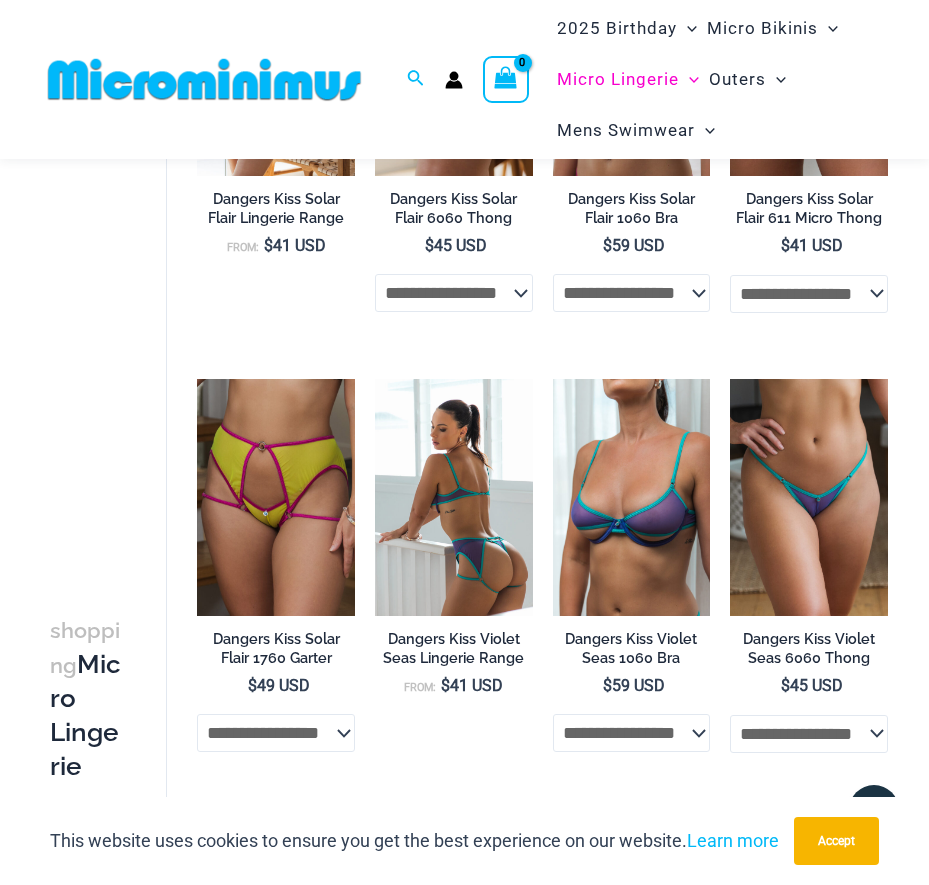 click at bounding box center (454, 497) 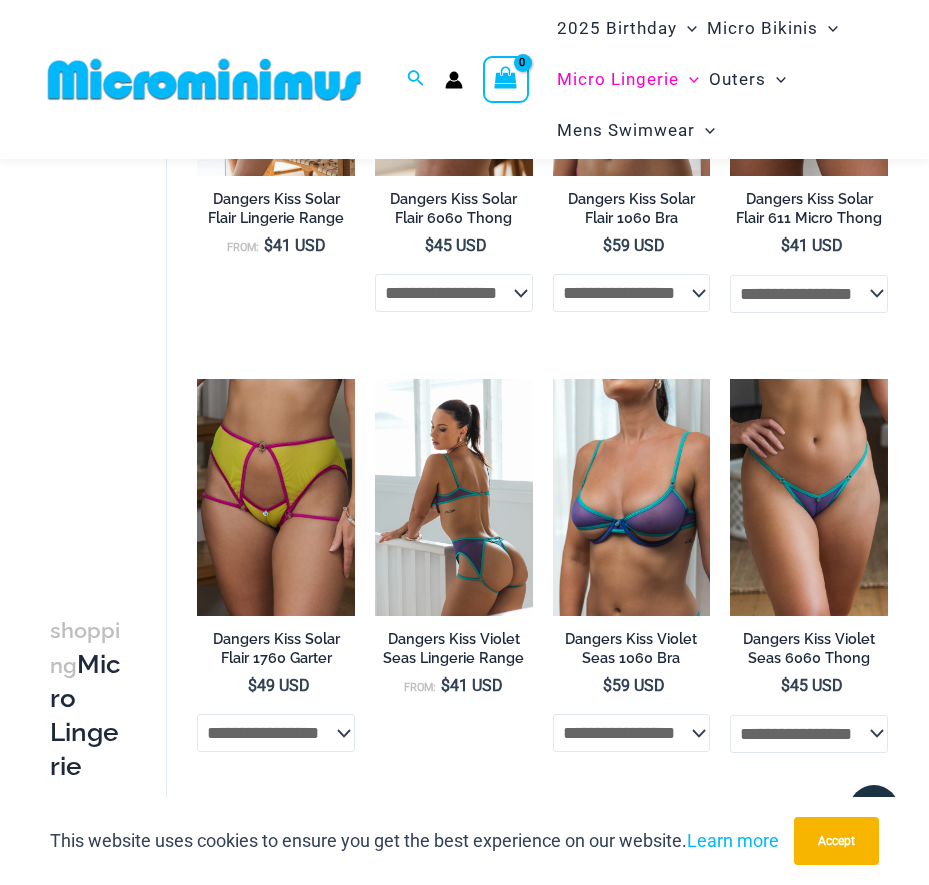 click at bounding box center [454, 497] 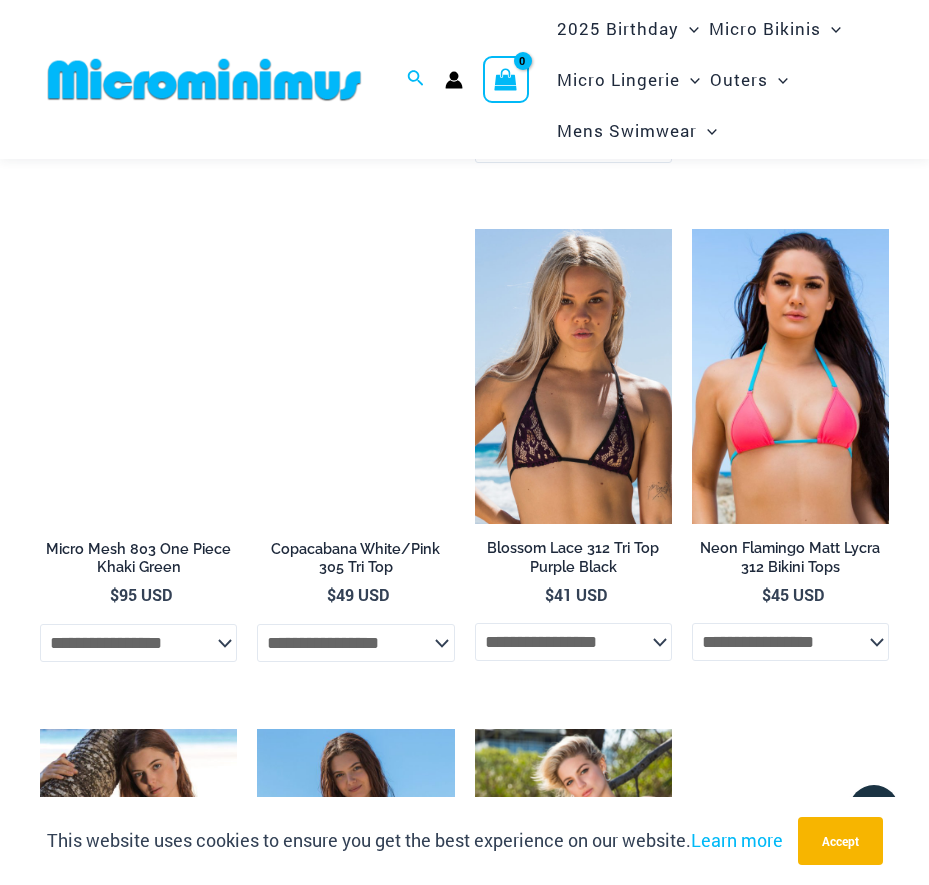 scroll, scrollTop: 5082, scrollLeft: 0, axis: vertical 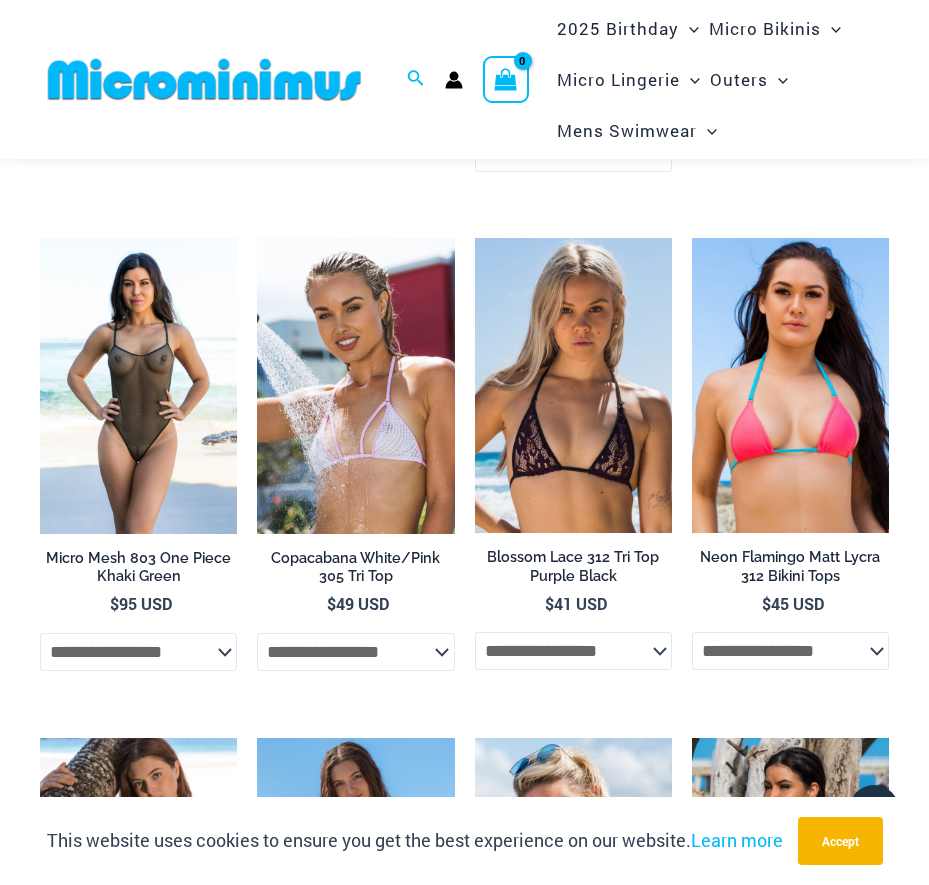 click at bounding box center [138, 386] 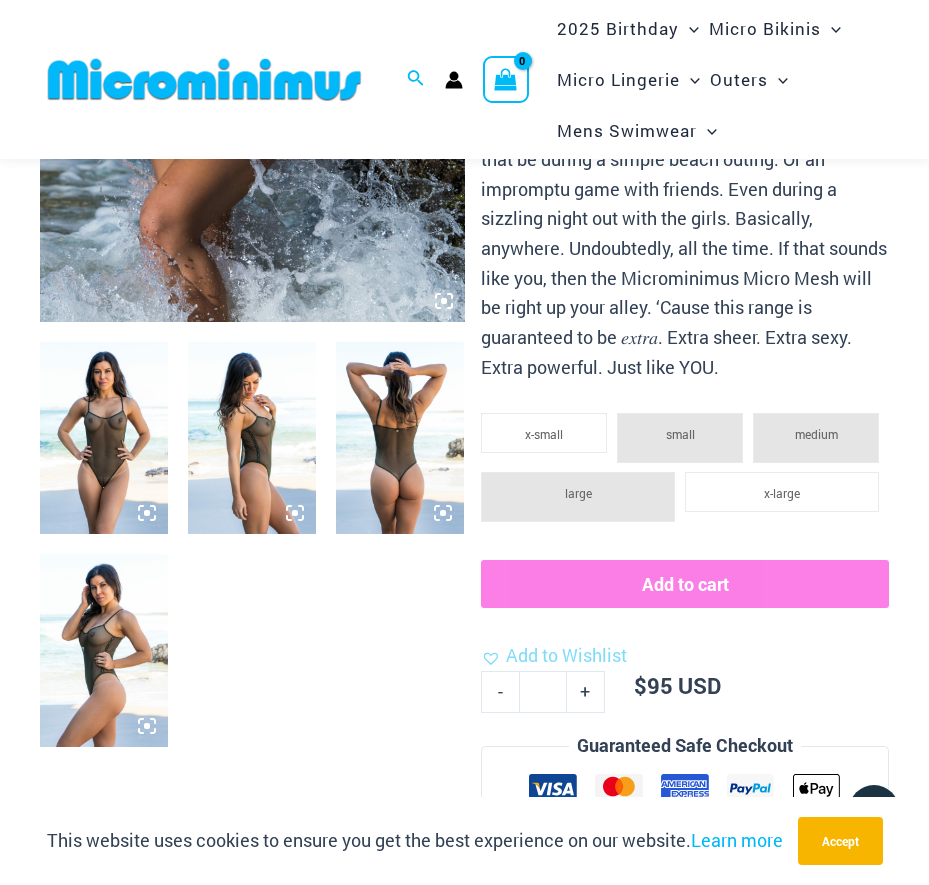scroll, scrollTop: 593, scrollLeft: 0, axis: vertical 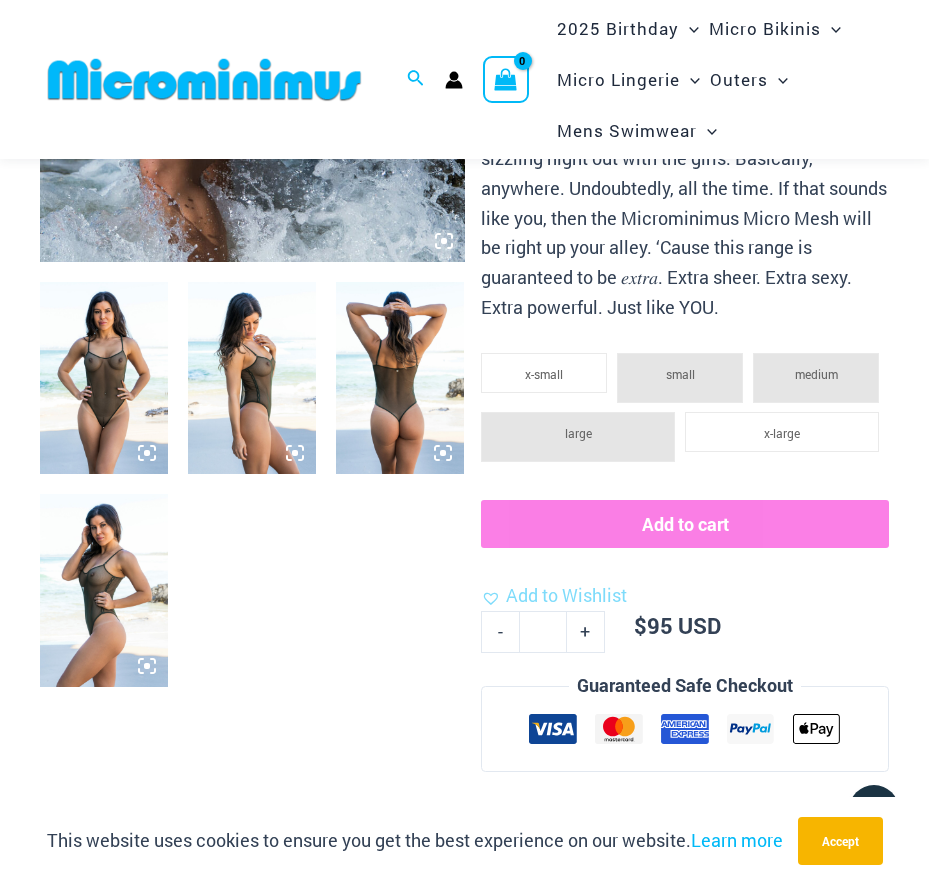 click at bounding box center [104, 378] 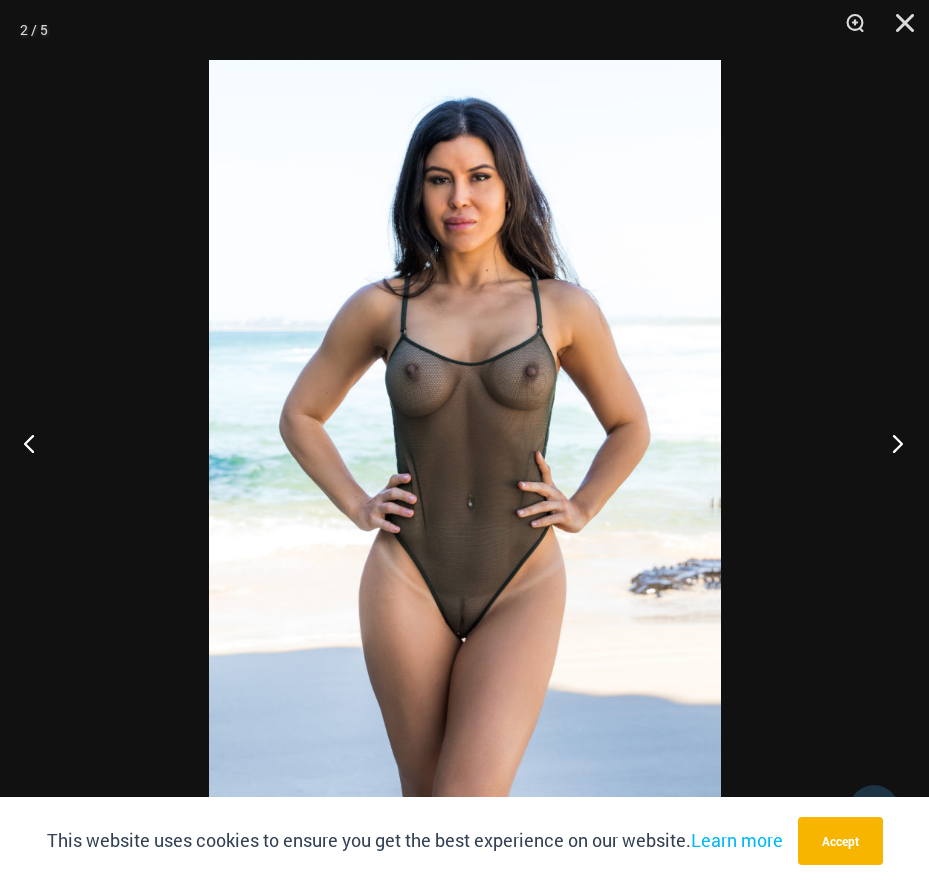 click at bounding box center (891, 443) 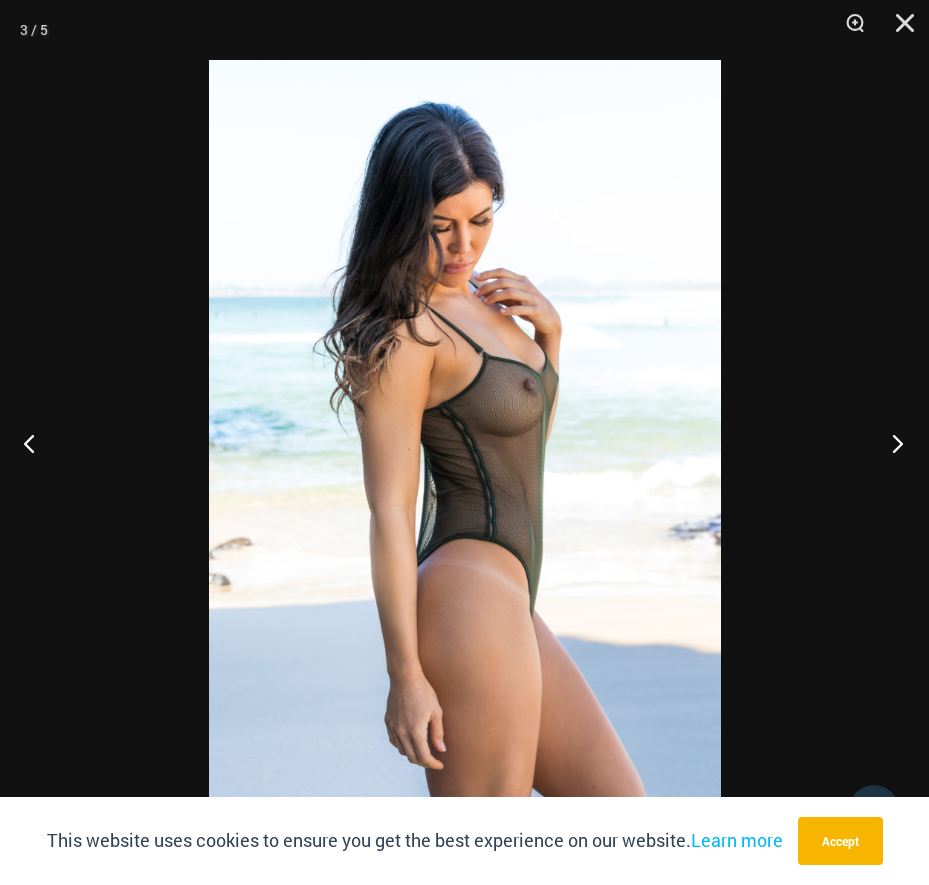 click at bounding box center [891, 443] 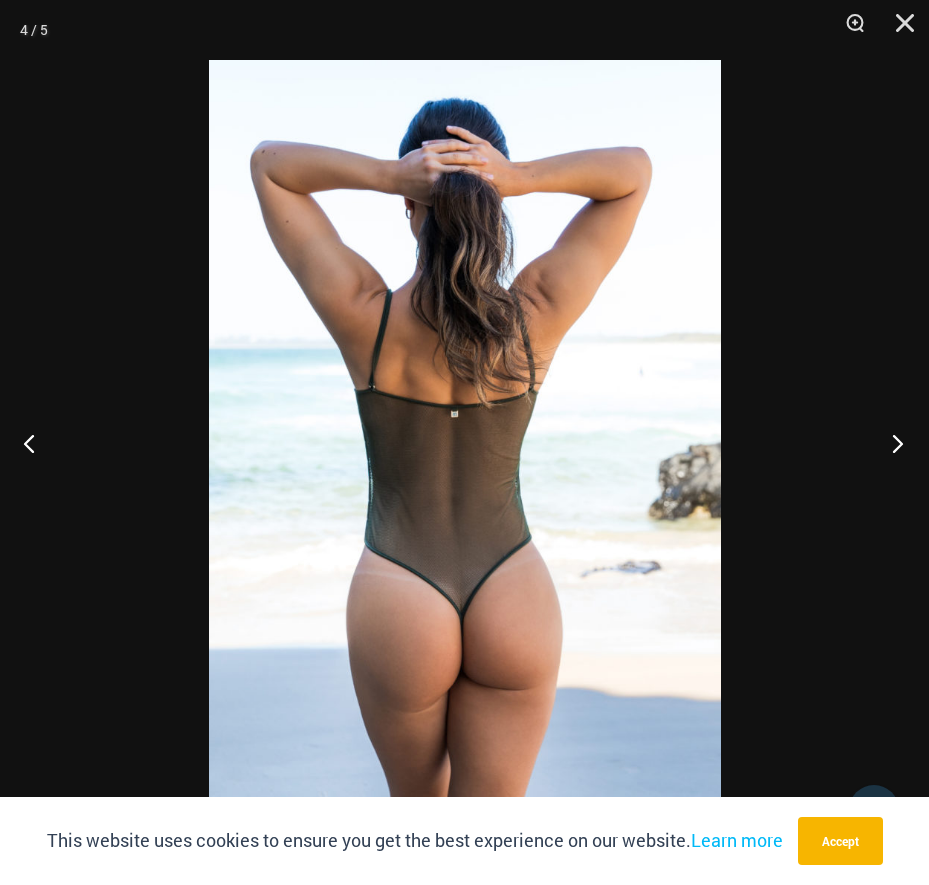 click at bounding box center [891, 443] 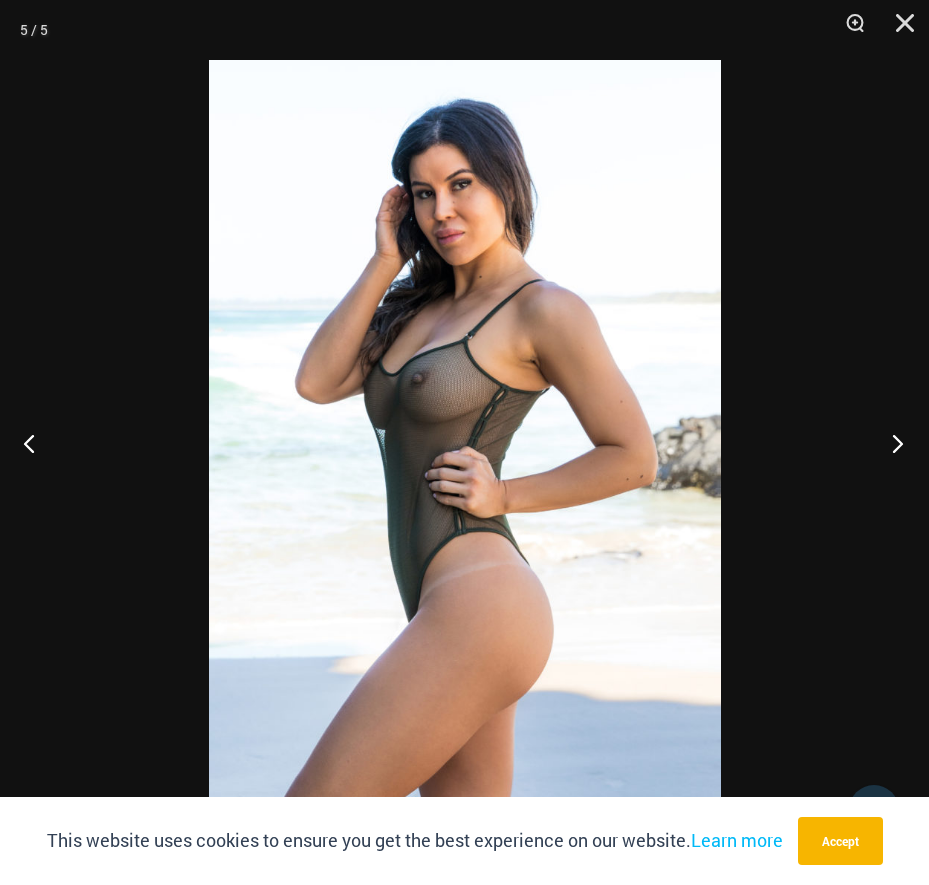 click at bounding box center (891, 443) 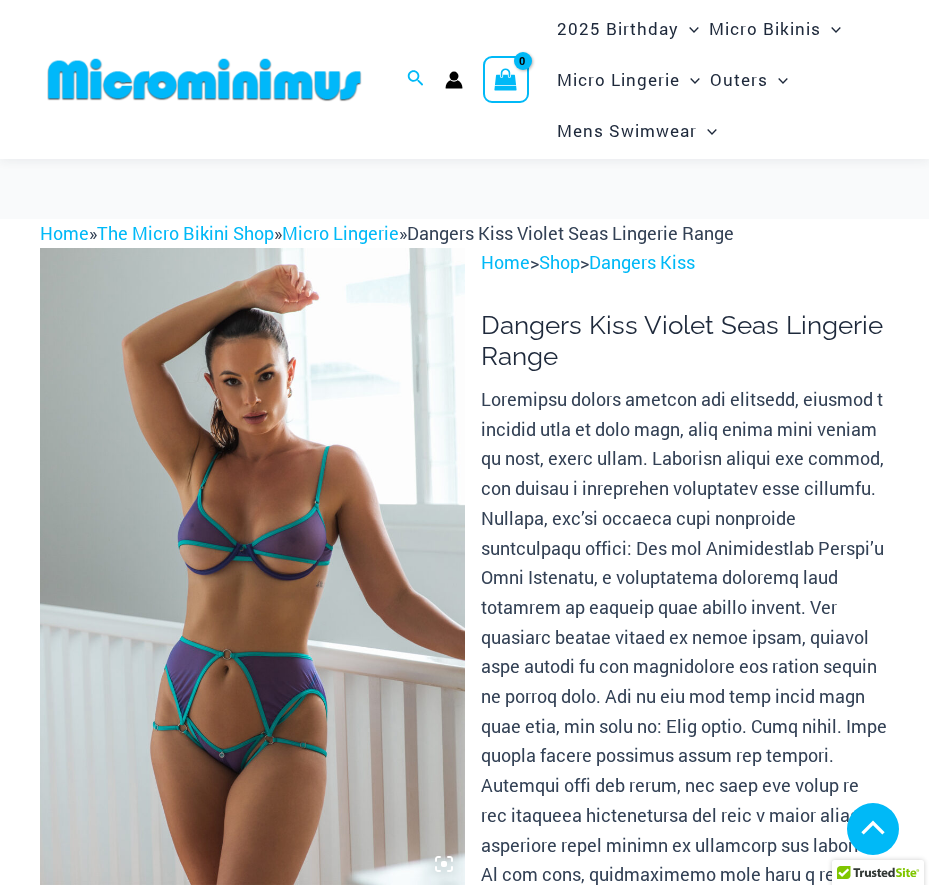 scroll, scrollTop: 5925, scrollLeft: 0, axis: vertical 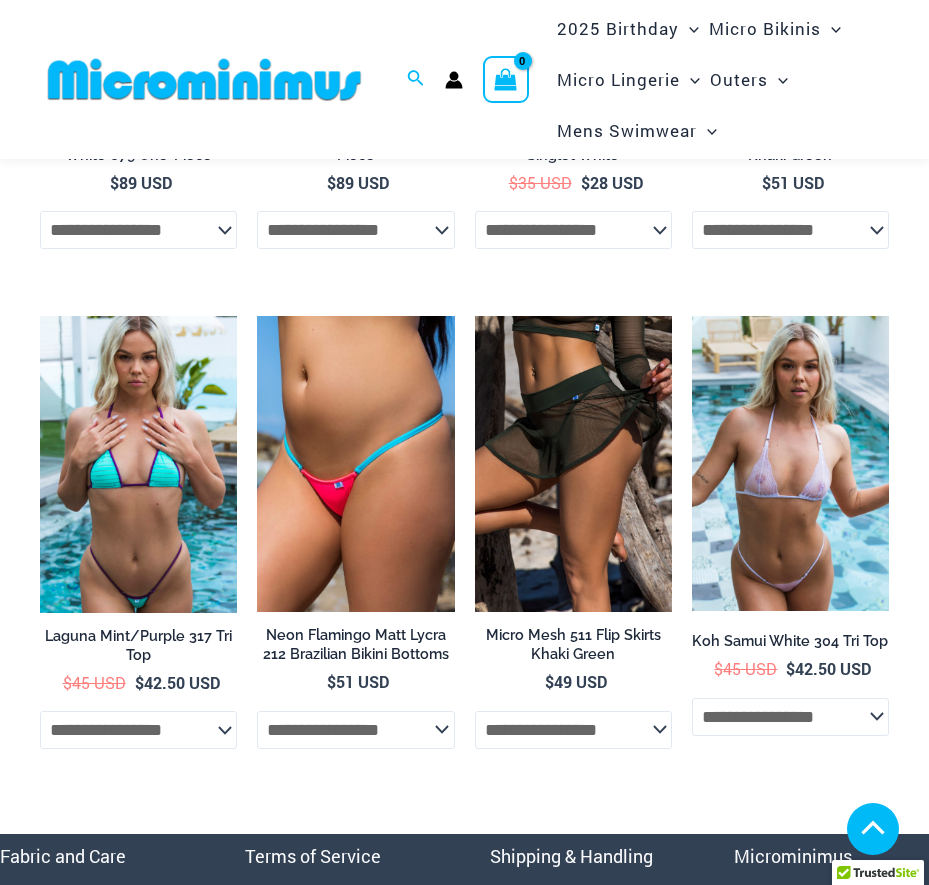 click at bounding box center (573, 464) 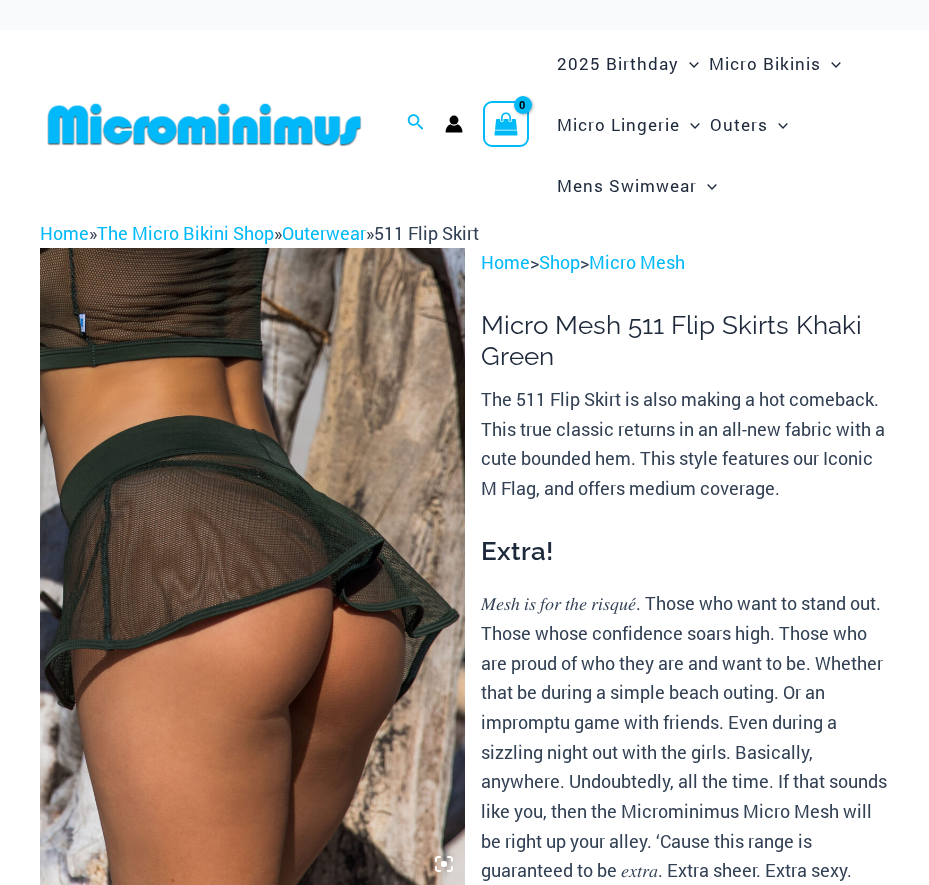 scroll, scrollTop: 0, scrollLeft: 0, axis: both 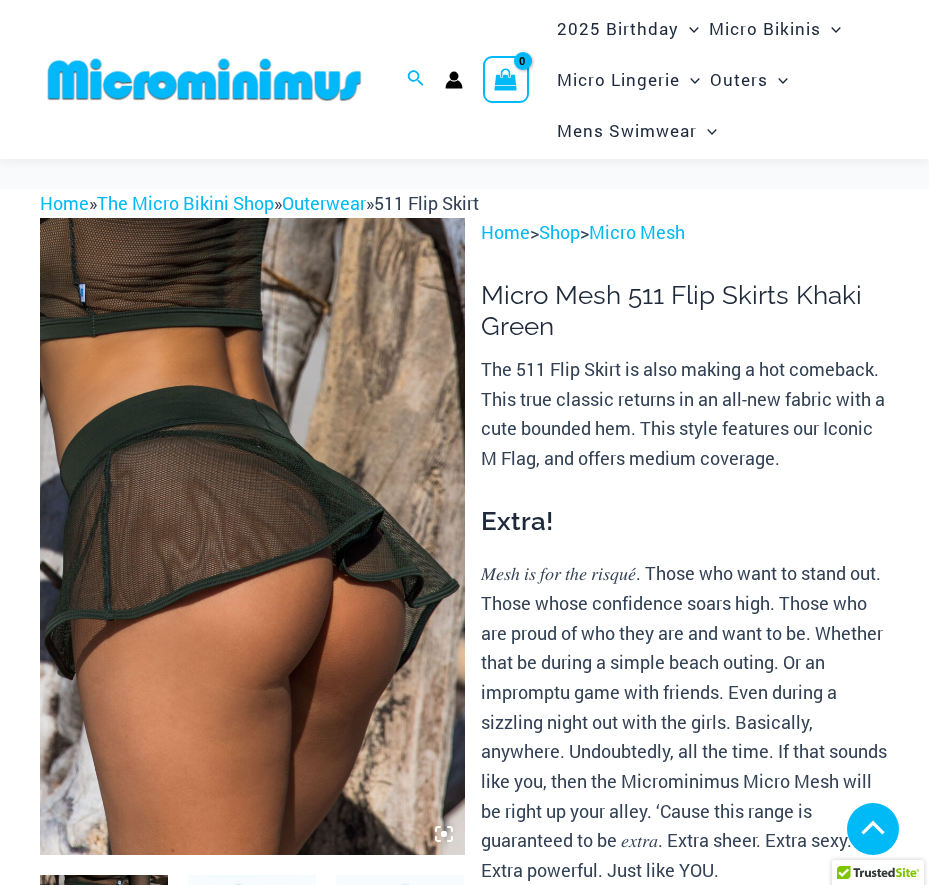 click at bounding box center [252, 971] 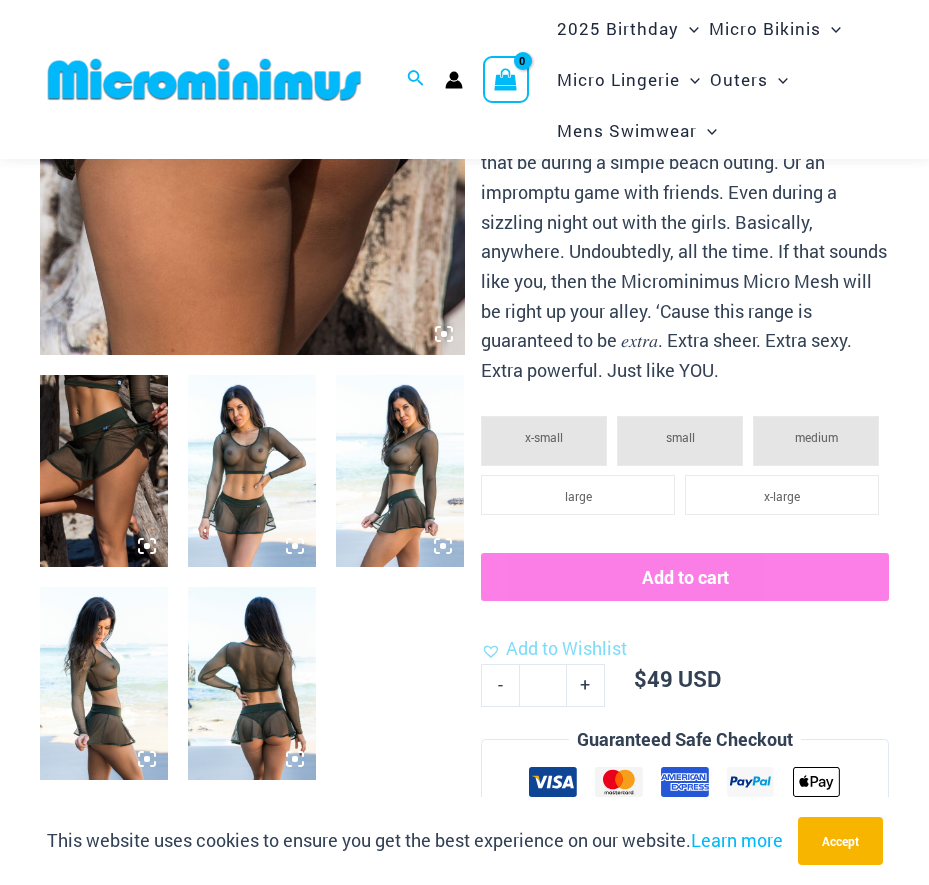 click at bounding box center [252, 471] 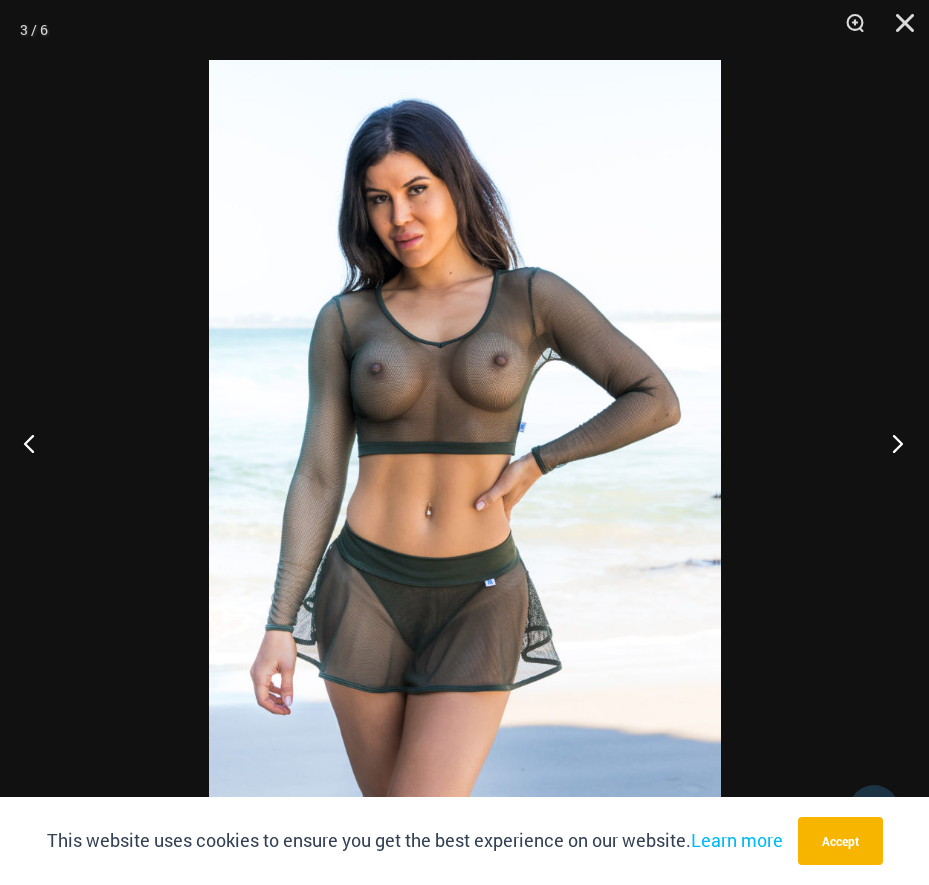 click at bounding box center [891, 443] 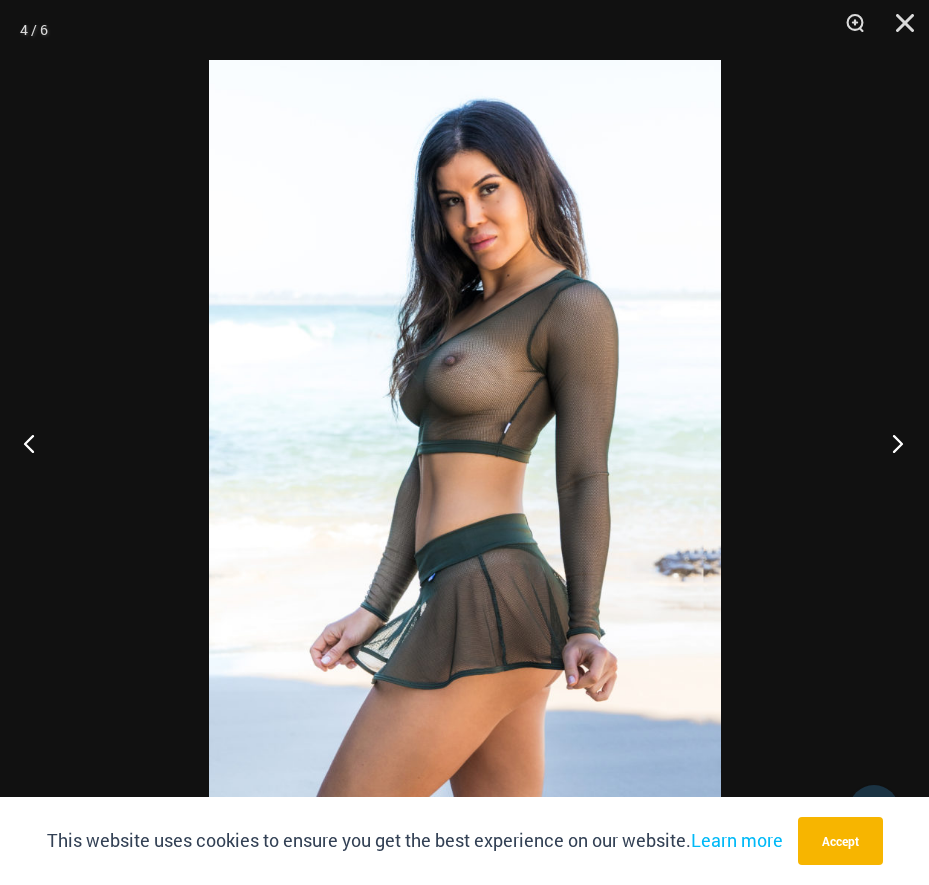 click at bounding box center [891, 443] 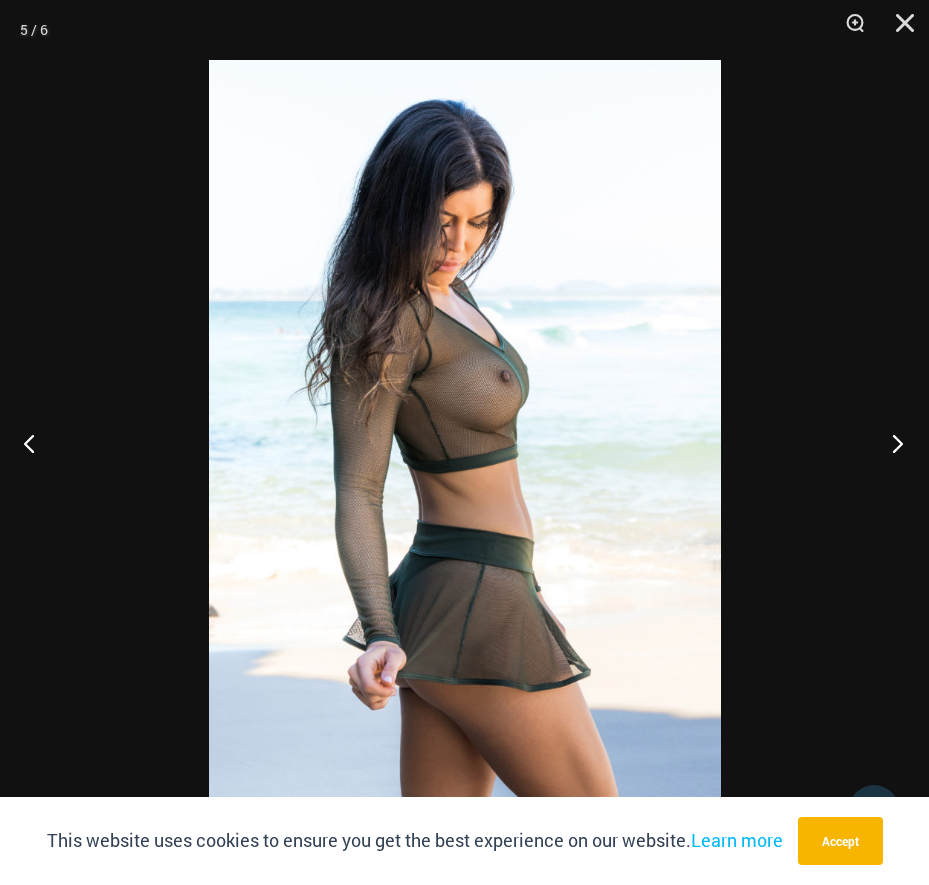click at bounding box center (891, 443) 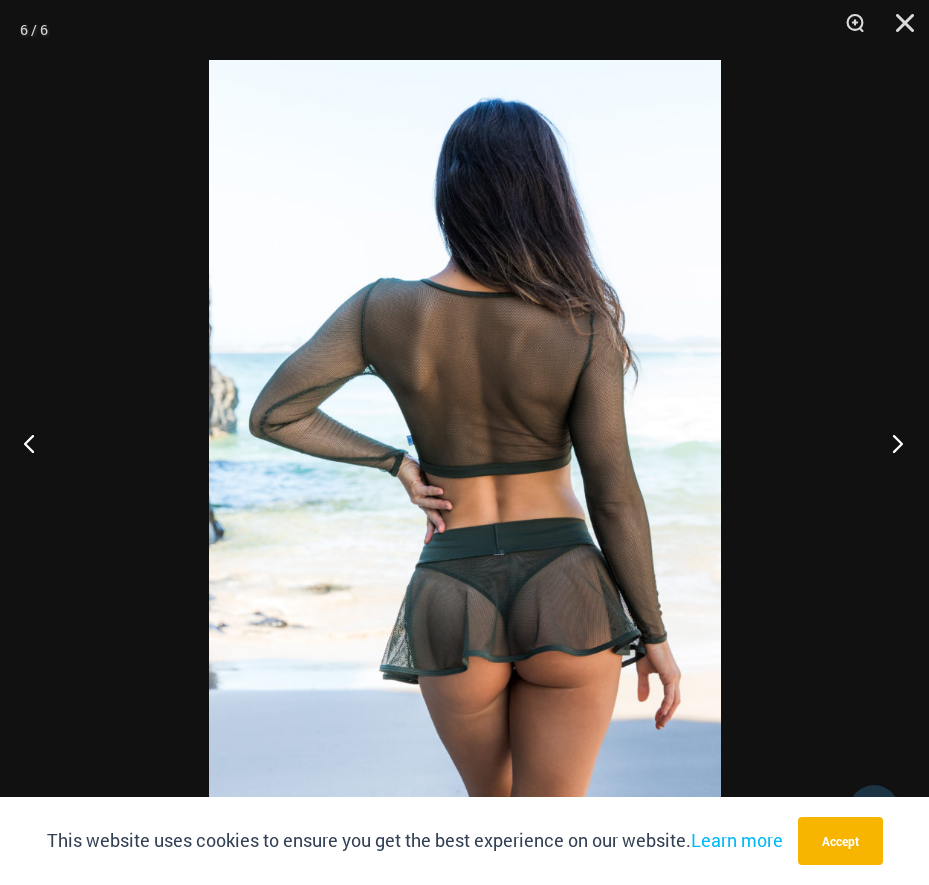 click at bounding box center [891, 443] 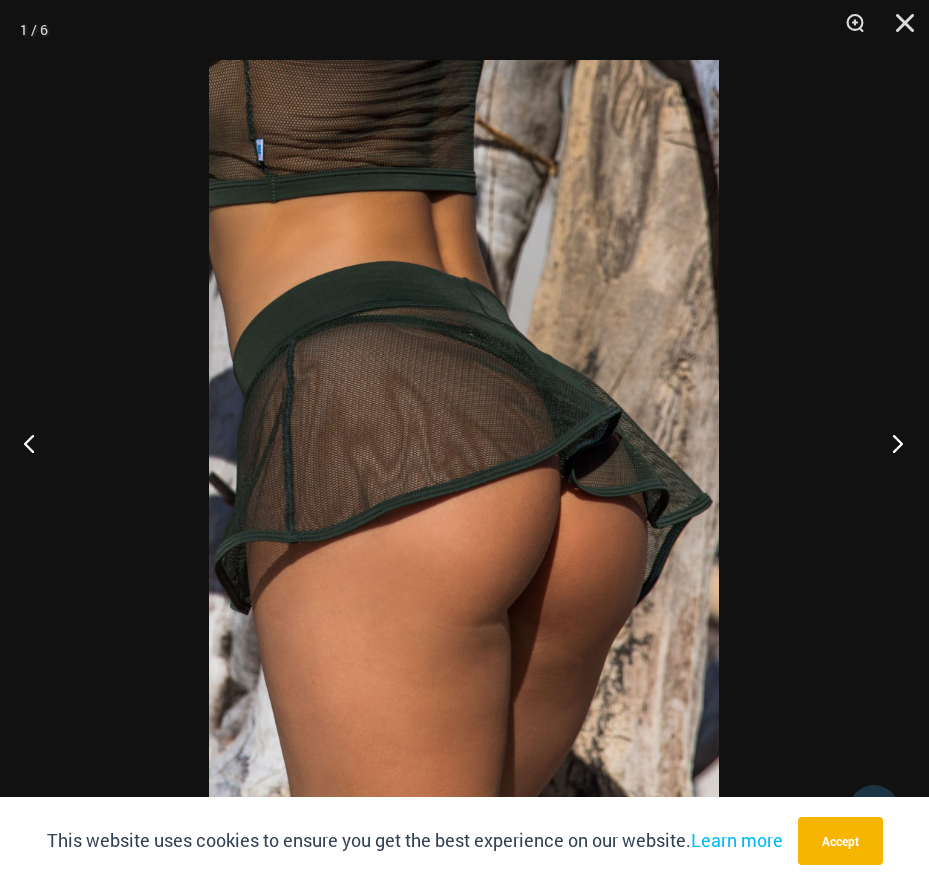 click at bounding box center [891, 443] 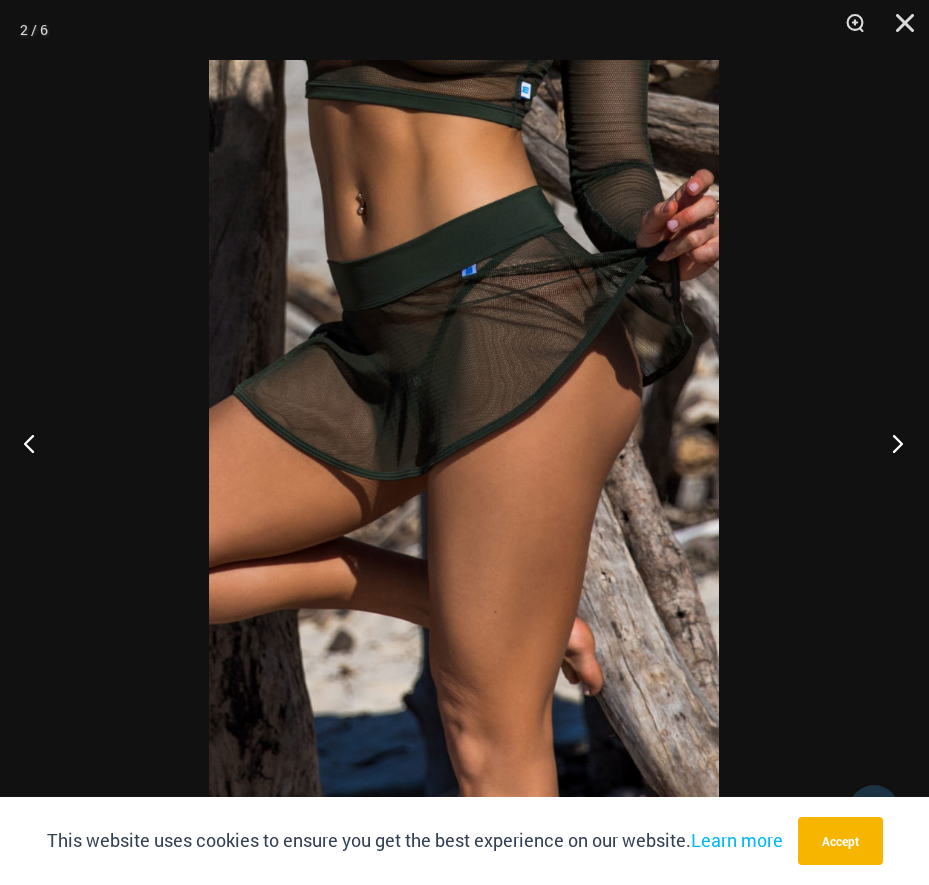 click at bounding box center (891, 443) 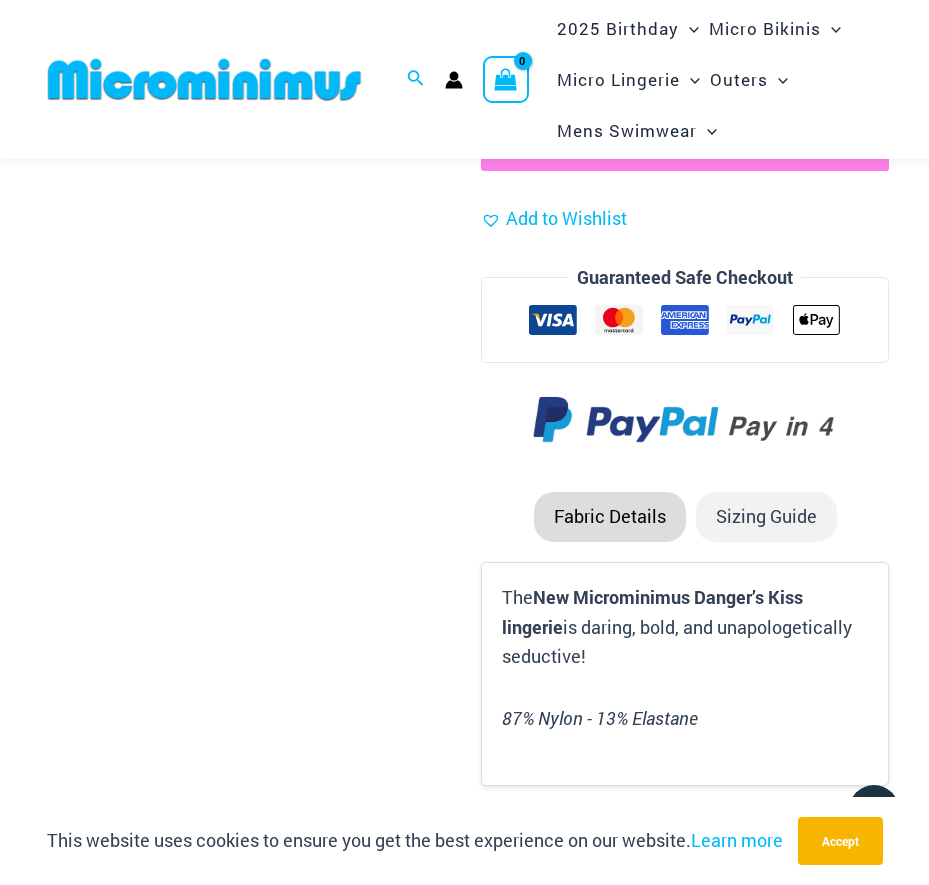 scroll, scrollTop: 2789, scrollLeft: 0, axis: vertical 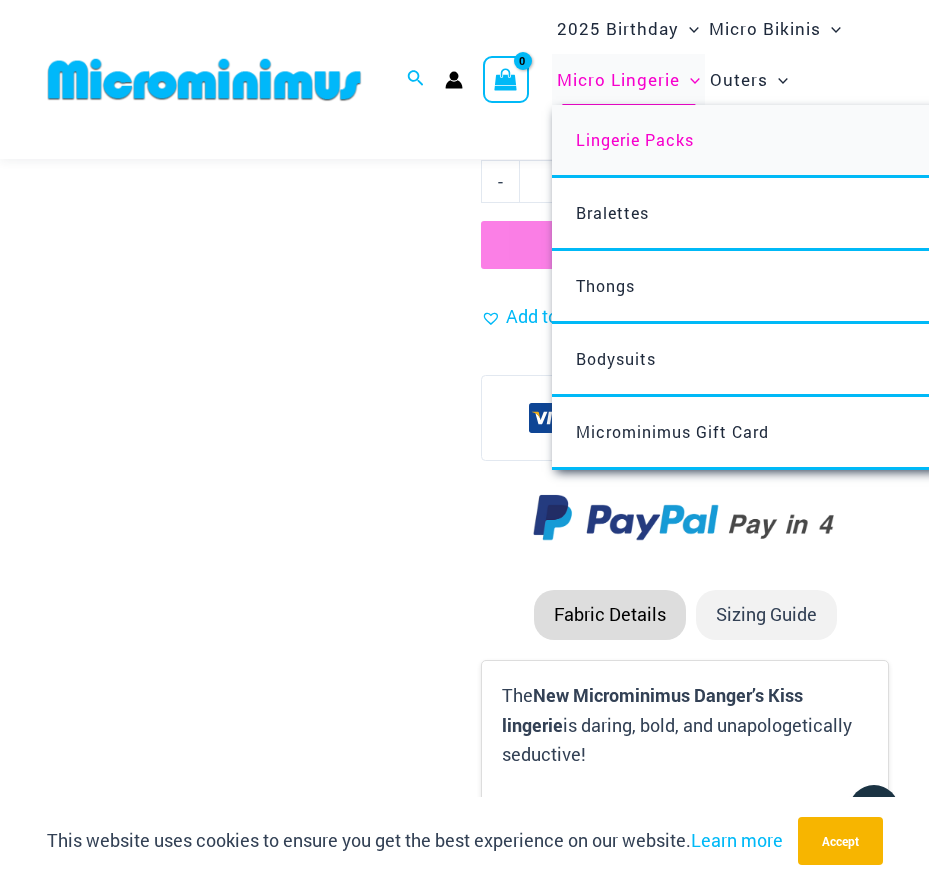 click on "Lingerie Packs" at bounding box center [635, 139] 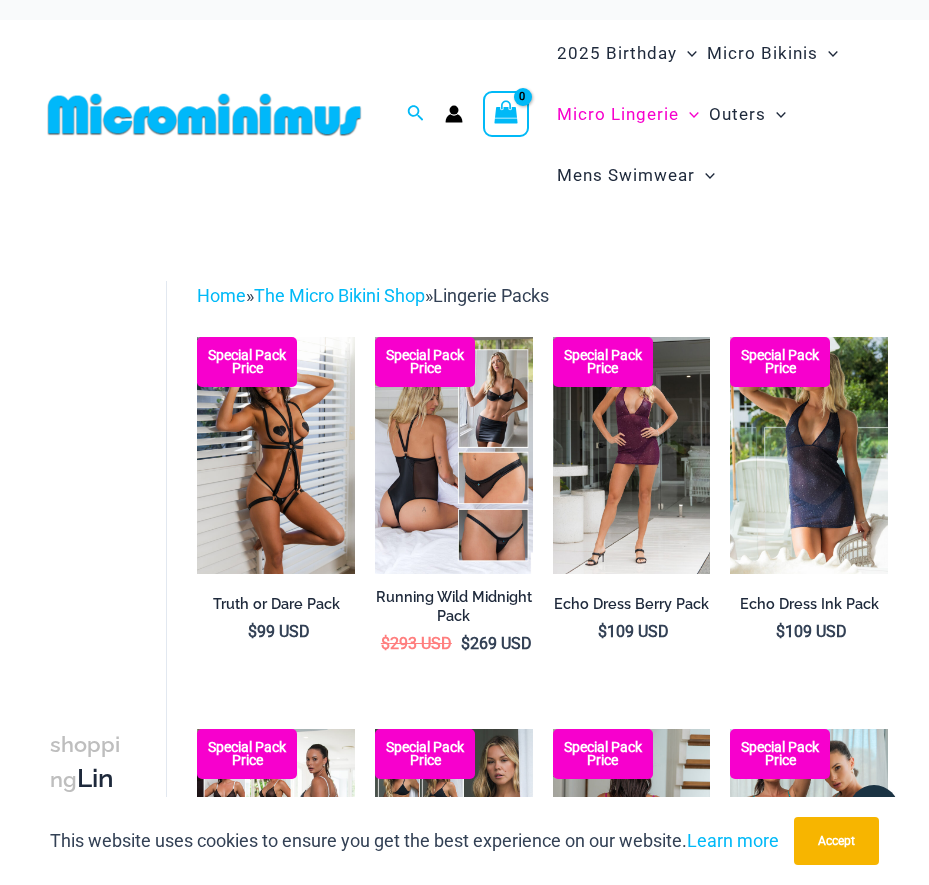 scroll, scrollTop: 0, scrollLeft: 0, axis: both 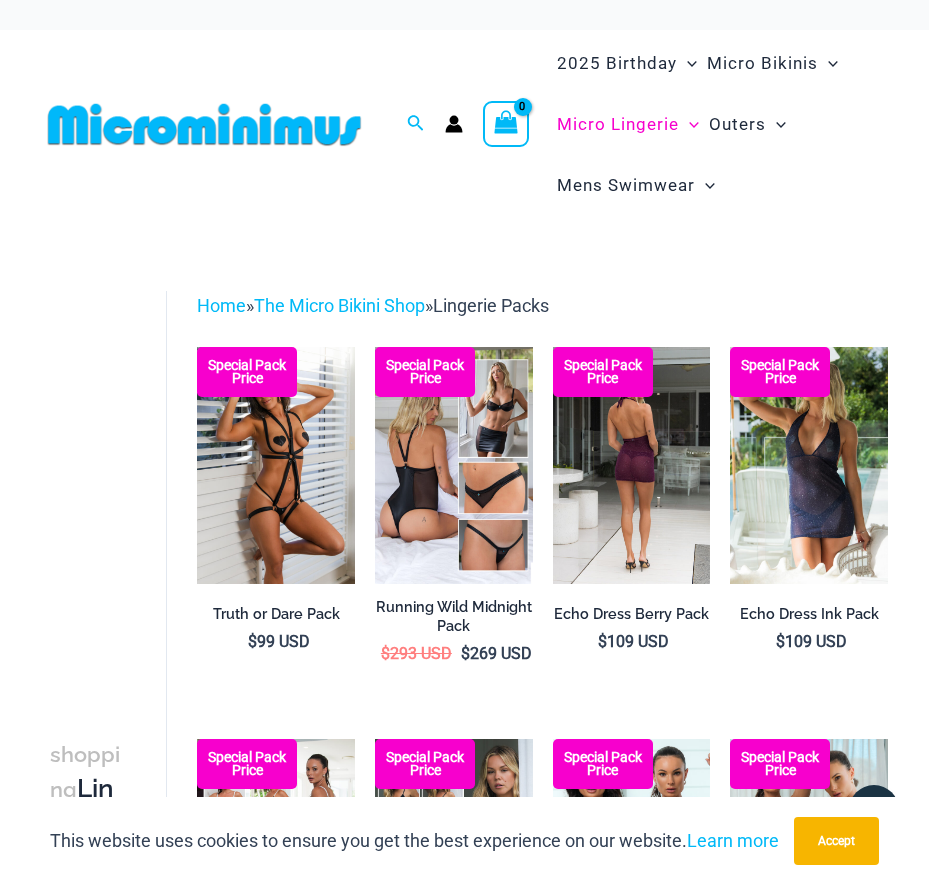 click at bounding box center [632, 465] 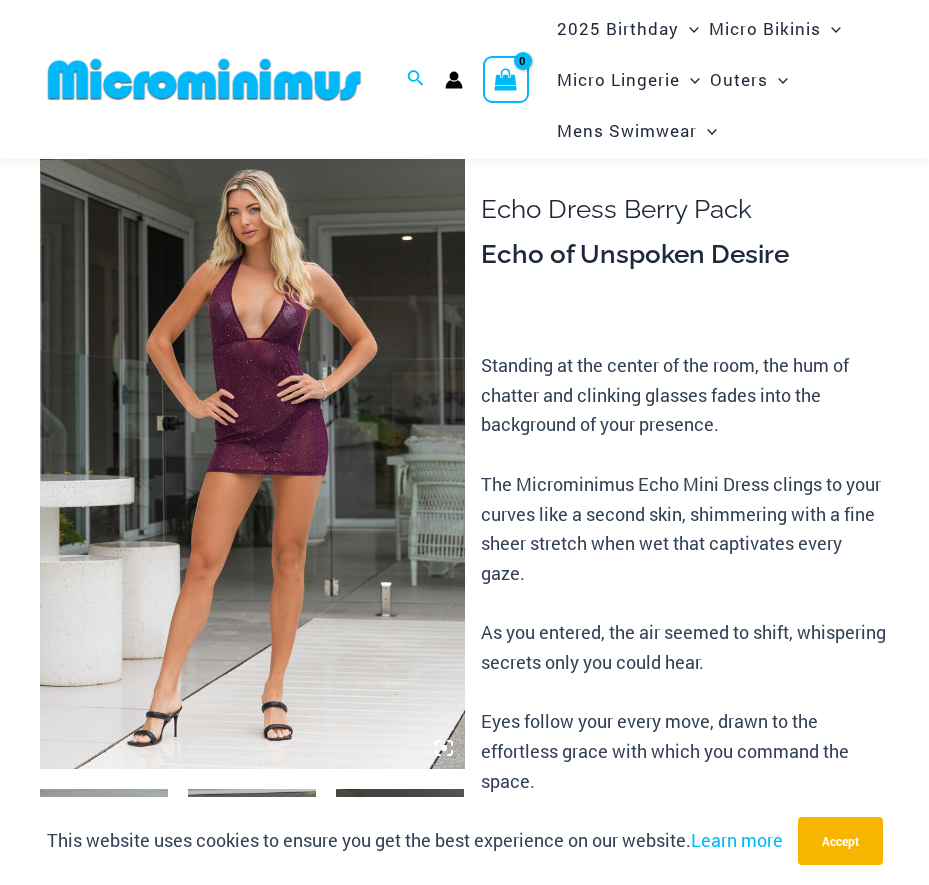 scroll, scrollTop: 0, scrollLeft: 0, axis: both 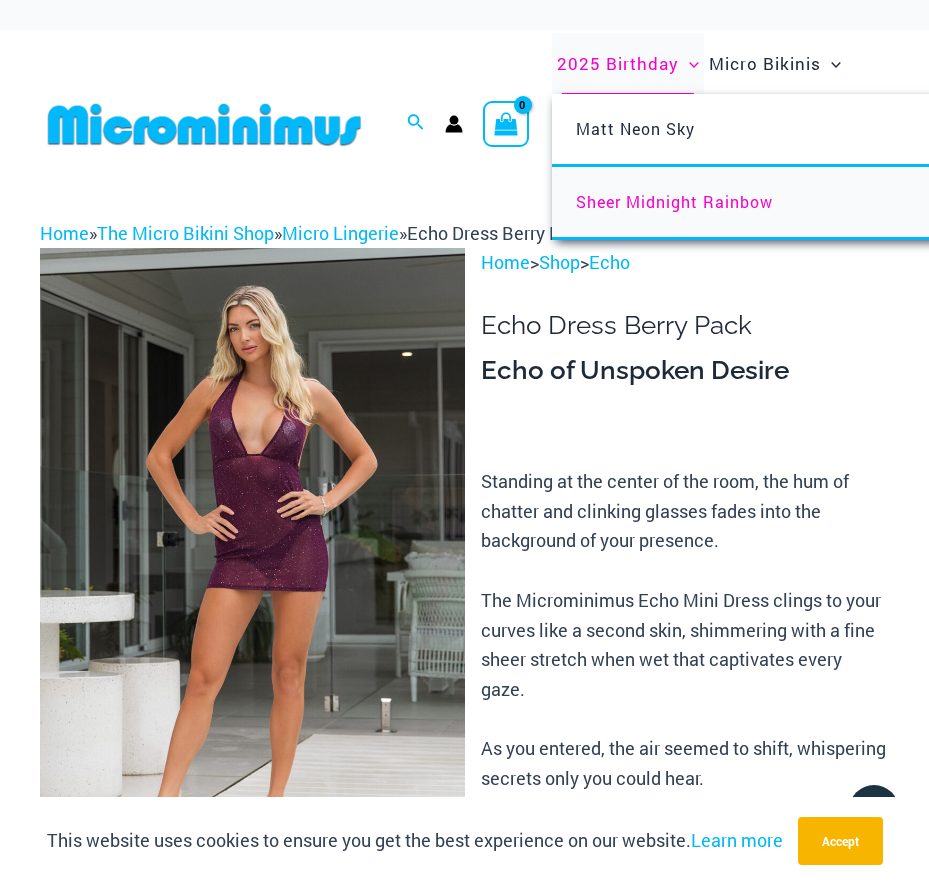 click on "Sheer Midnight Rainbow" at bounding box center [674, 201] 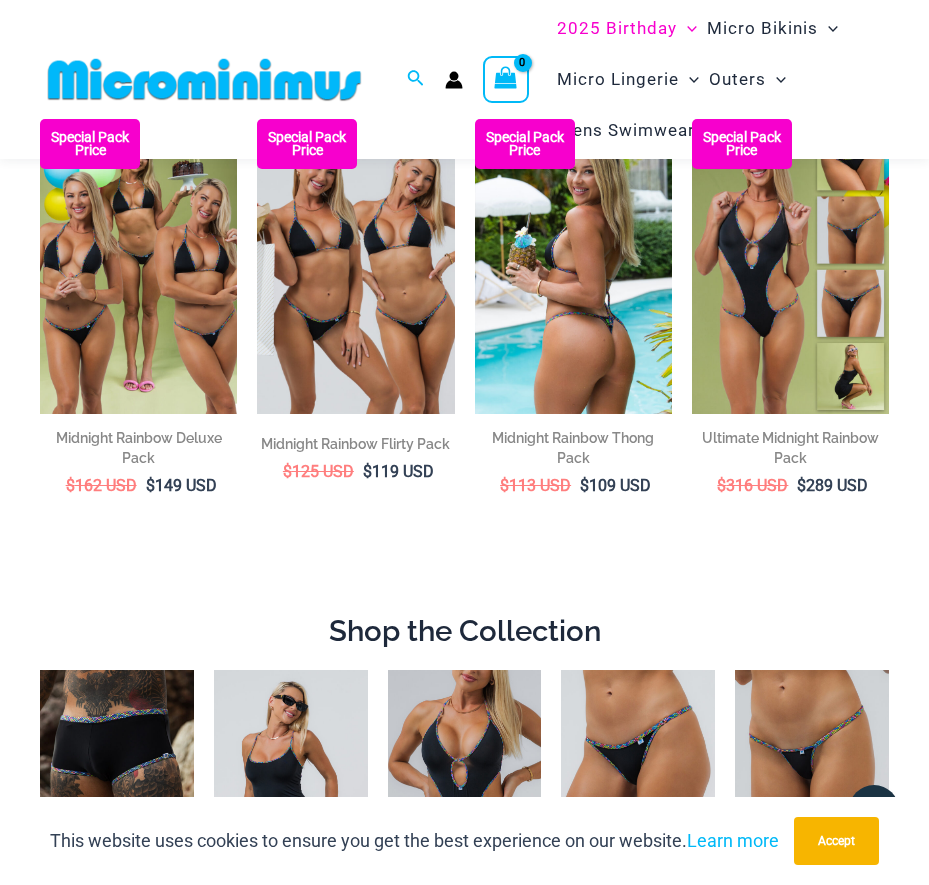scroll, scrollTop: 0, scrollLeft: 0, axis: both 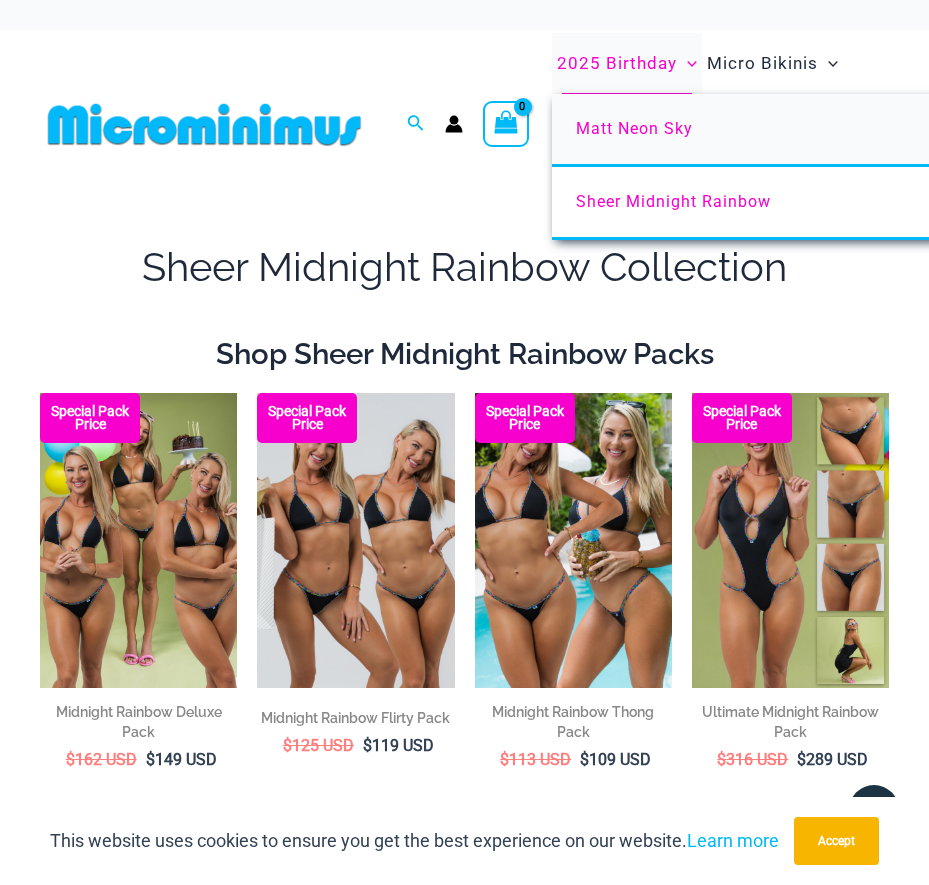 click on "Matt Neon Sky" at bounding box center (634, 128) 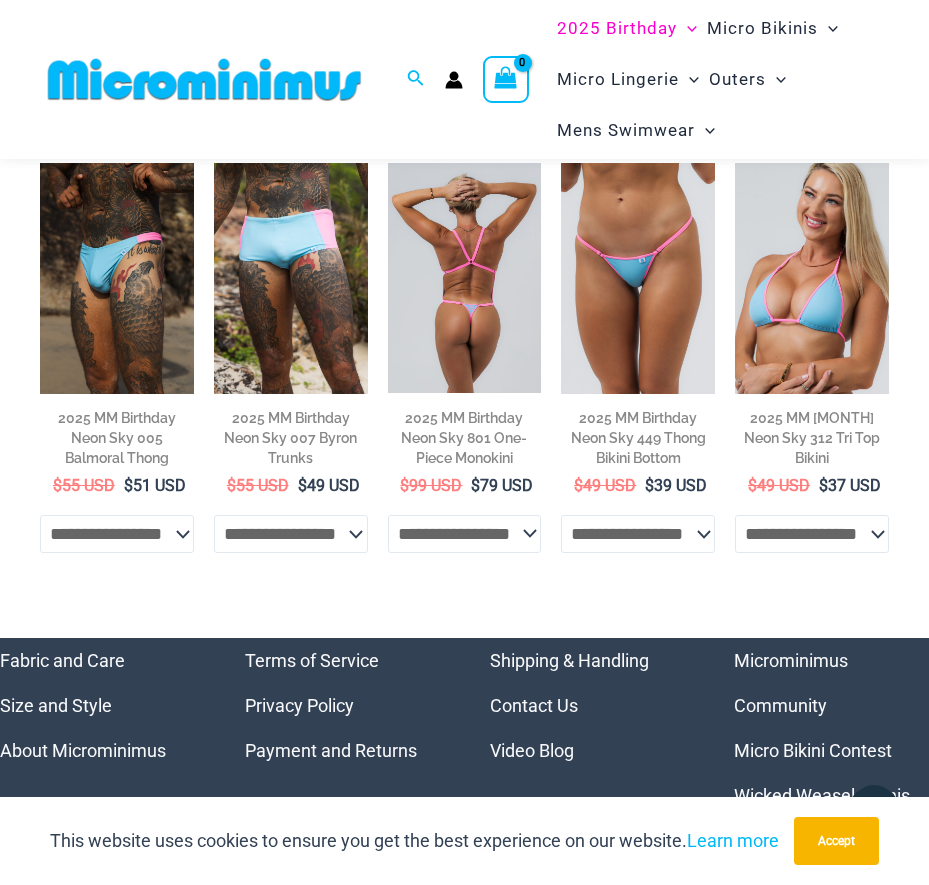 scroll, scrollTop: 0, scrollLeft: 0, axis: both 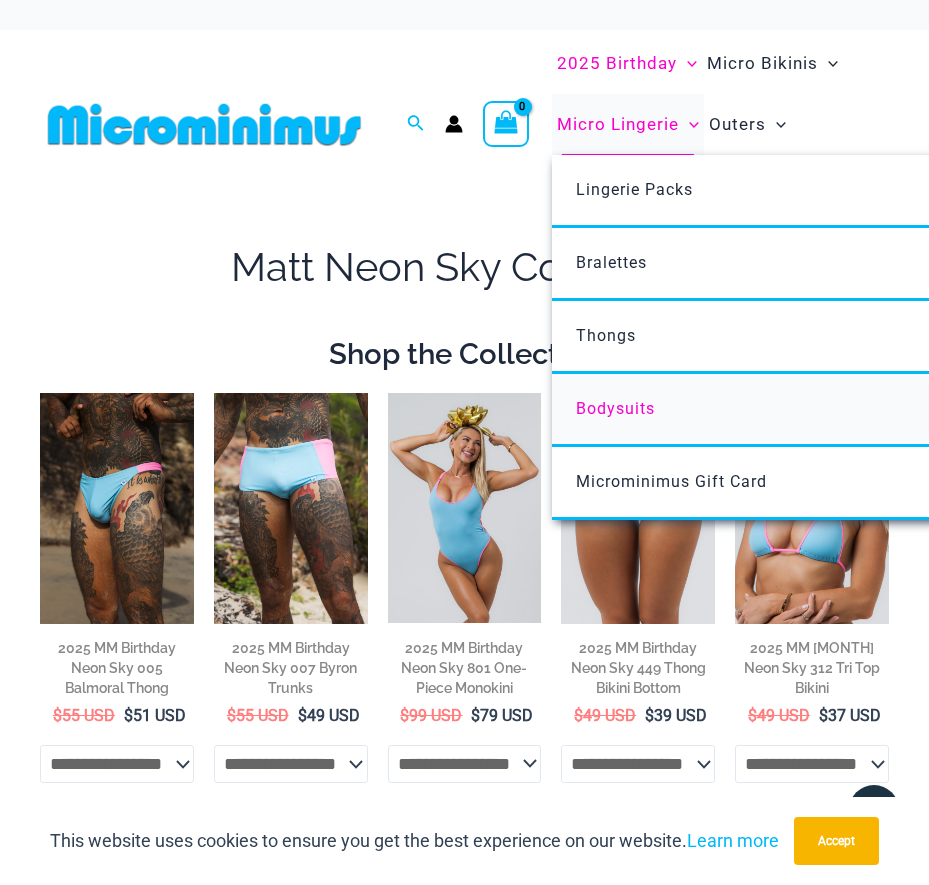 click on "Bodysuits" at bounding box center [615, 408] 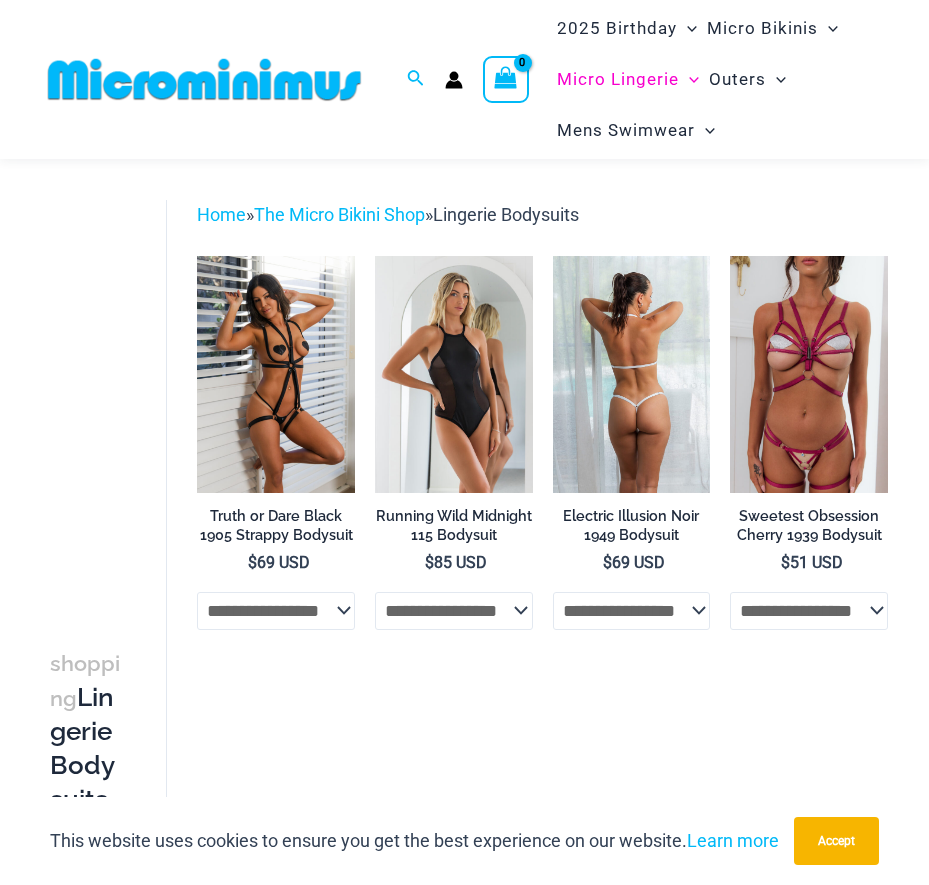 scroll, scrollTop: 0, scrollLeft: 0, axis: both 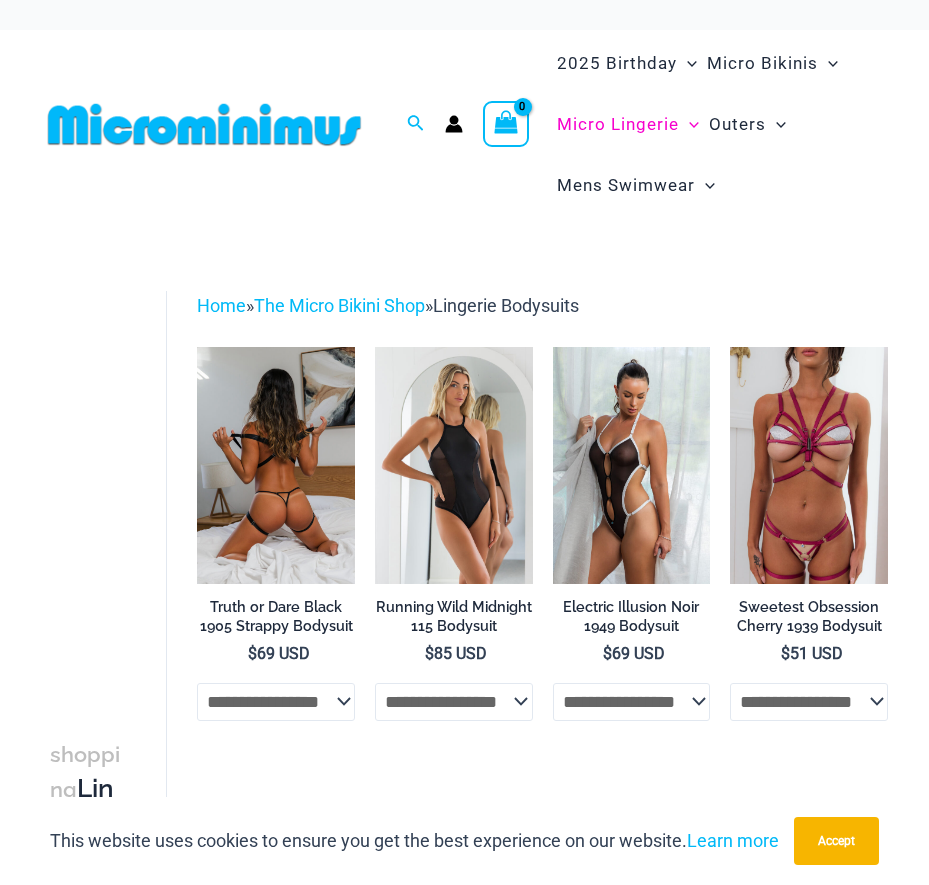 click at bounding box center (276, 465) 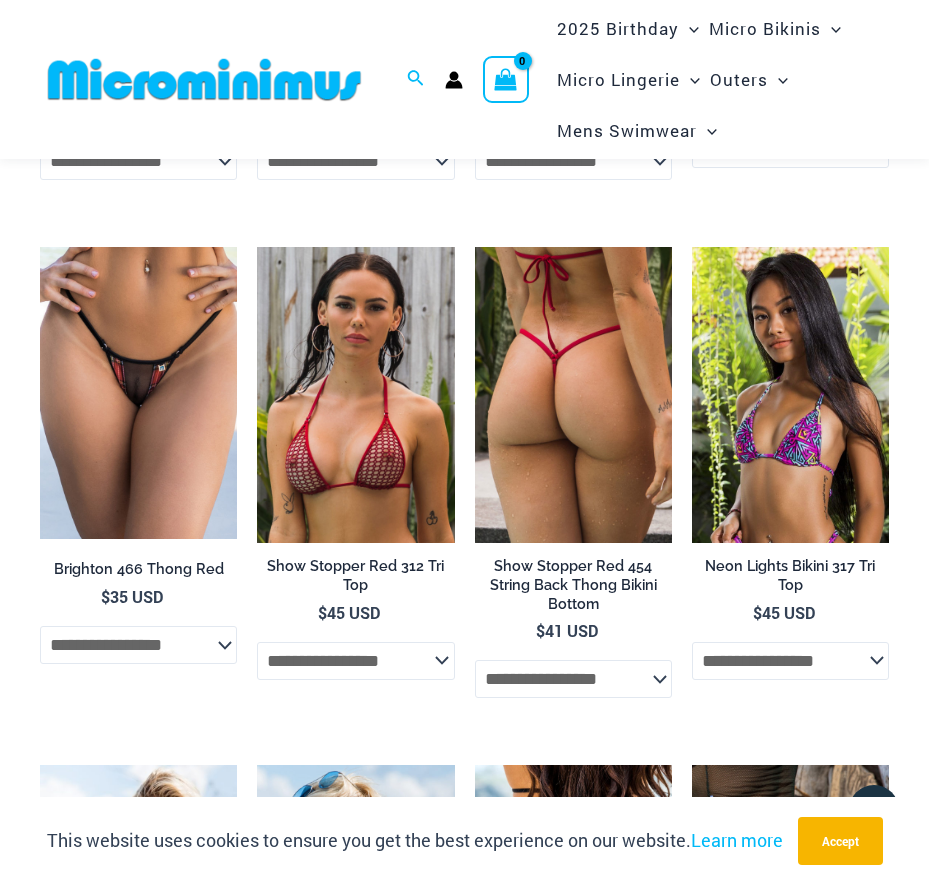 scroll, scrollTop: 3677, scrollLeft: 0, axis: vertical 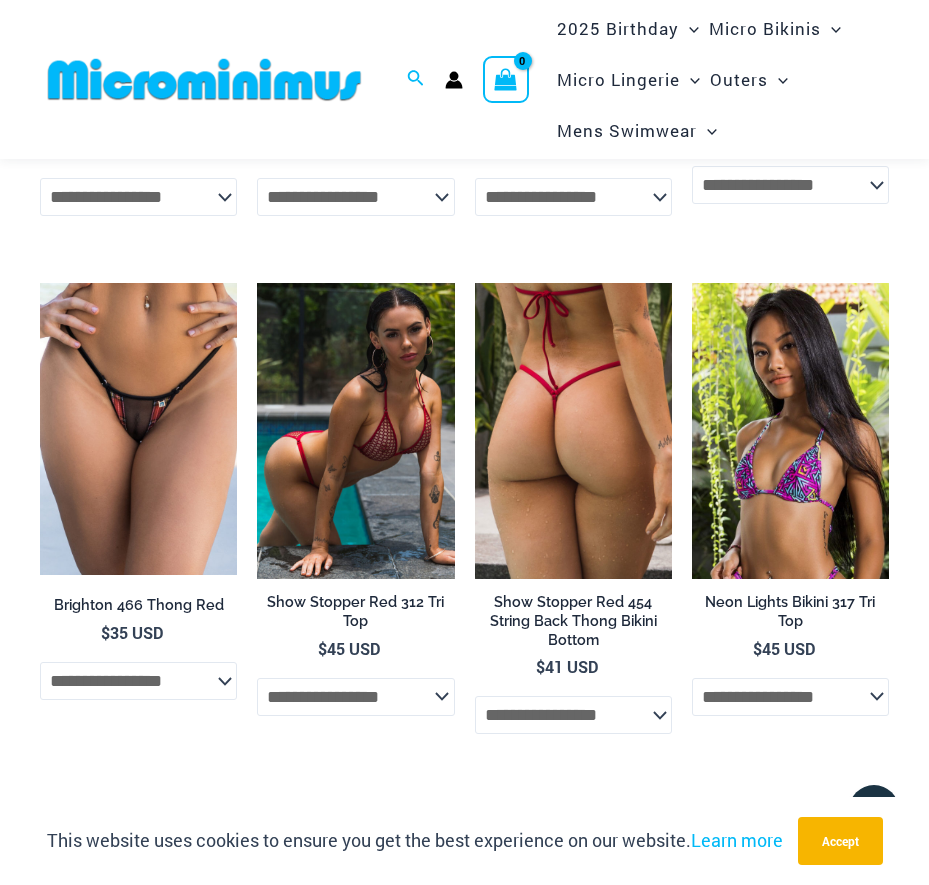 click at bounding box center [355, 431] 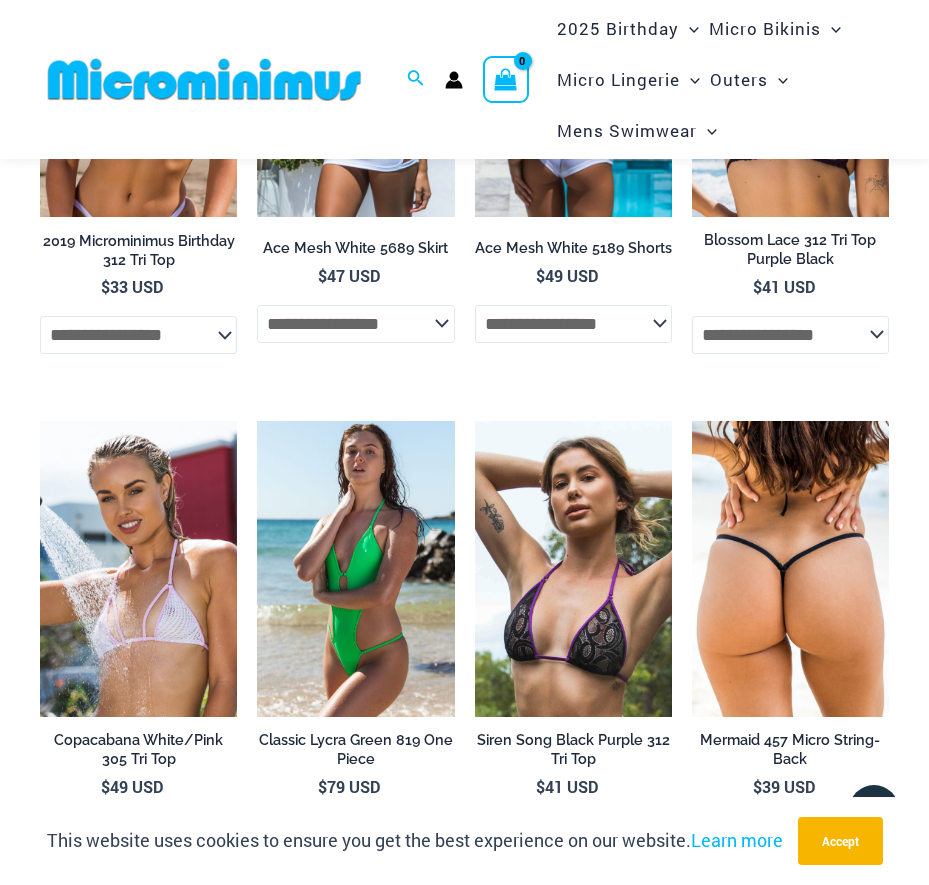 scroll, scrollTop: 4200, scrollLeft: 0, axis: vertical 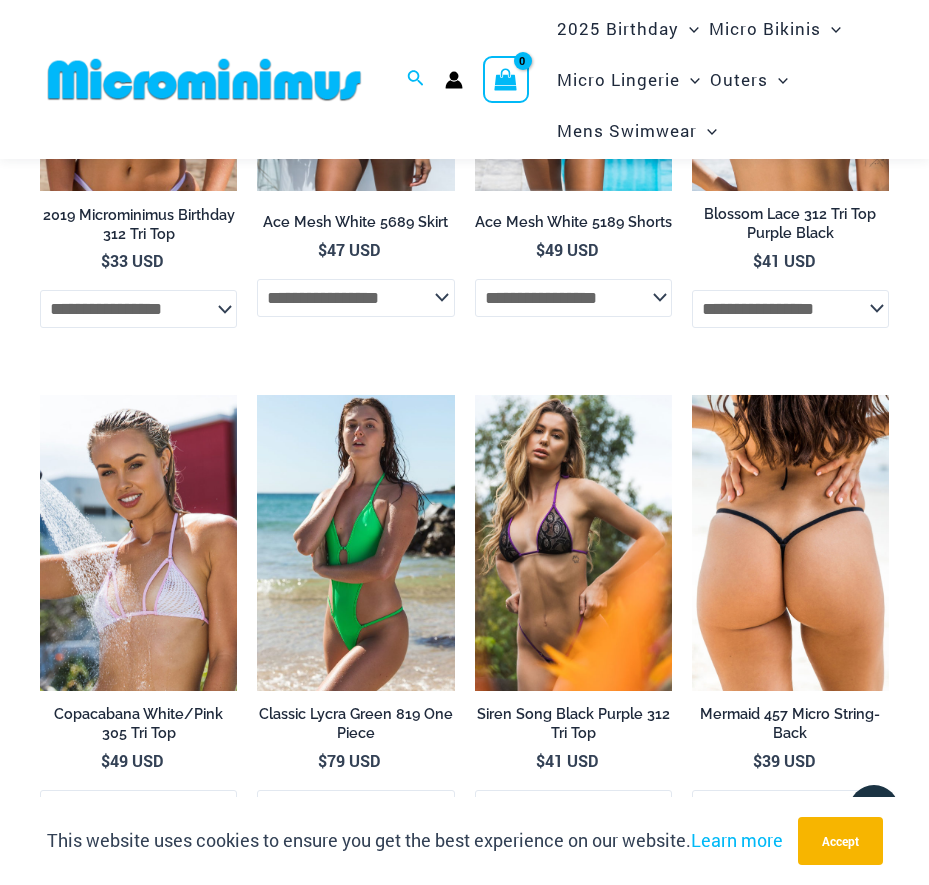 click at bounding box center [573, 543] 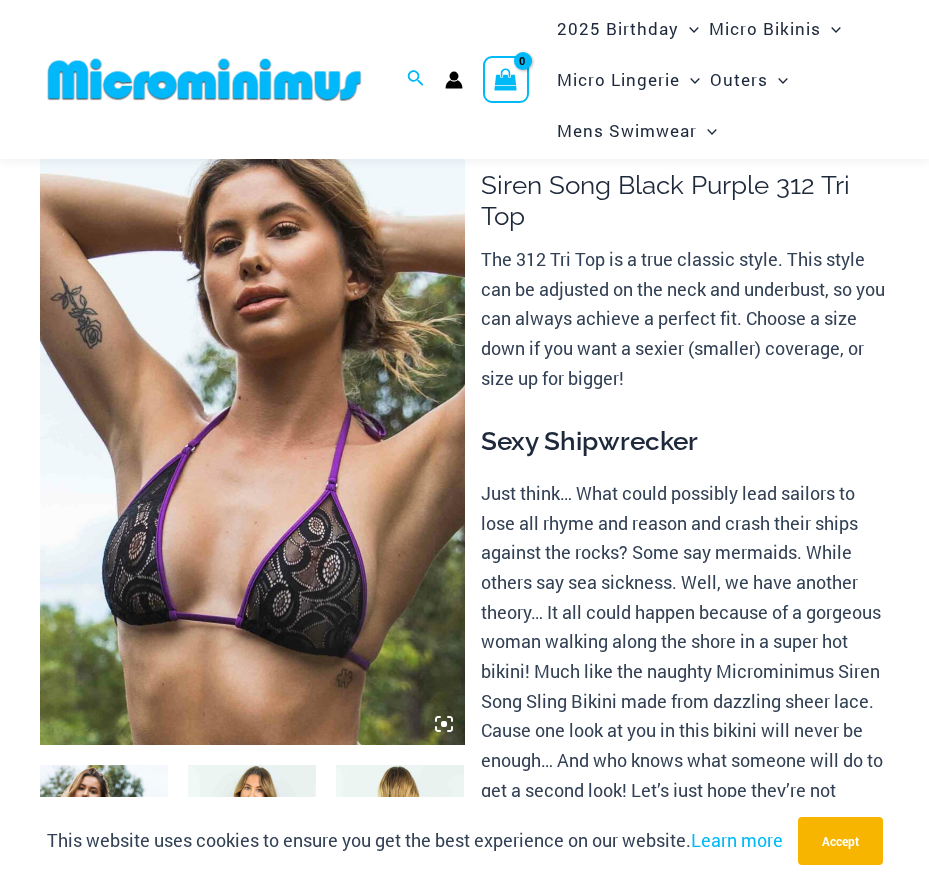 scroll, scrollTop: 90, scrollLeft: 0, axis: vertical 